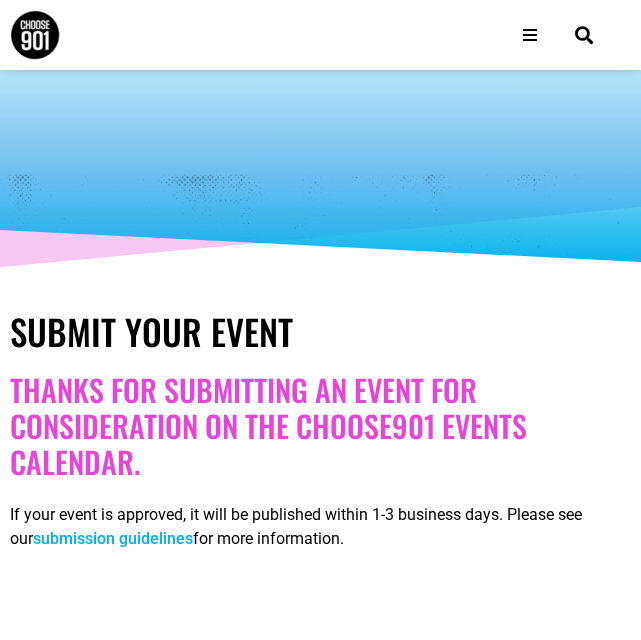 select 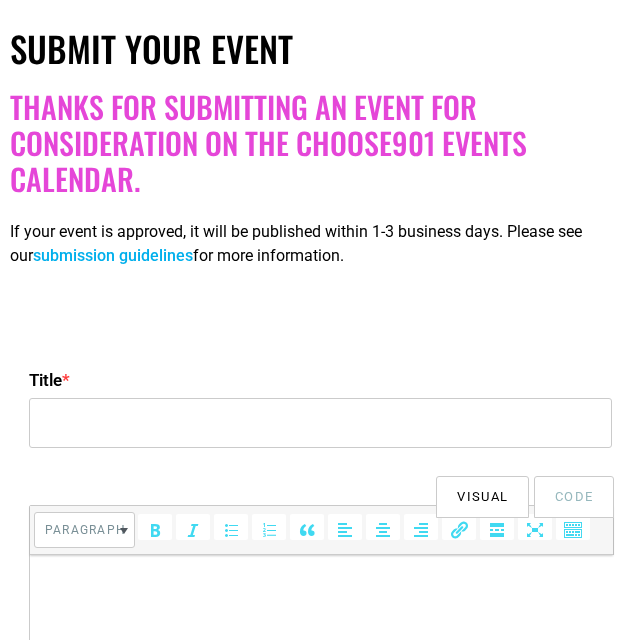 scroll, scrollTop: 400, scrollLeft: 0, axis: vertical 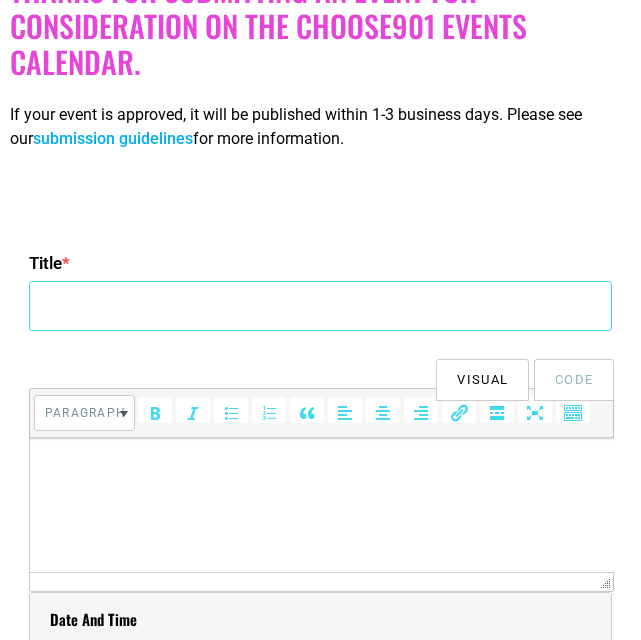 drag, startPoint x: 190, startPoint y: 305, endPoint x: 211, endPoint y: 312, distance: 22.135944 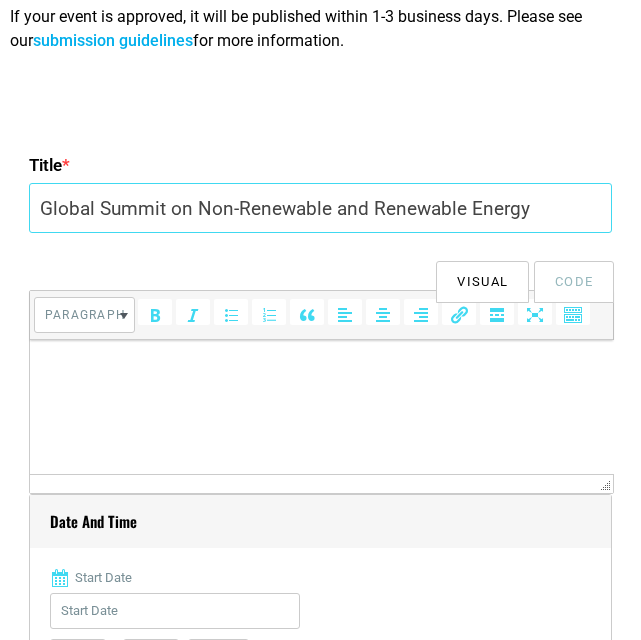scroll, scrollTop: 600, scrollLeft: 0, axis: vertical 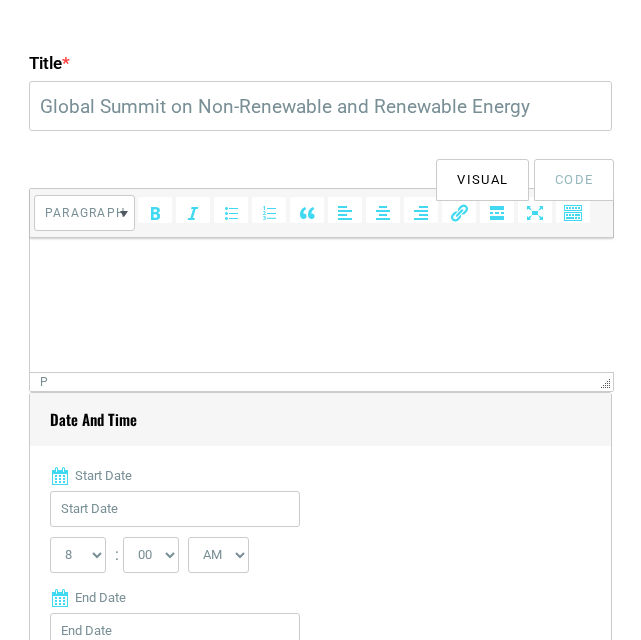 drag, startPoint x: 269, startPoint y: 312, endPoint x: 282, endPoint y: 312, distance: 13 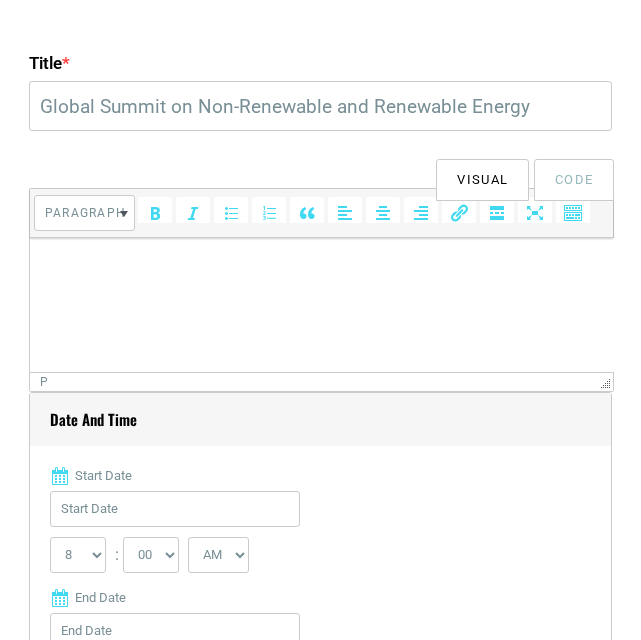 click at bounding box center (321, 266) 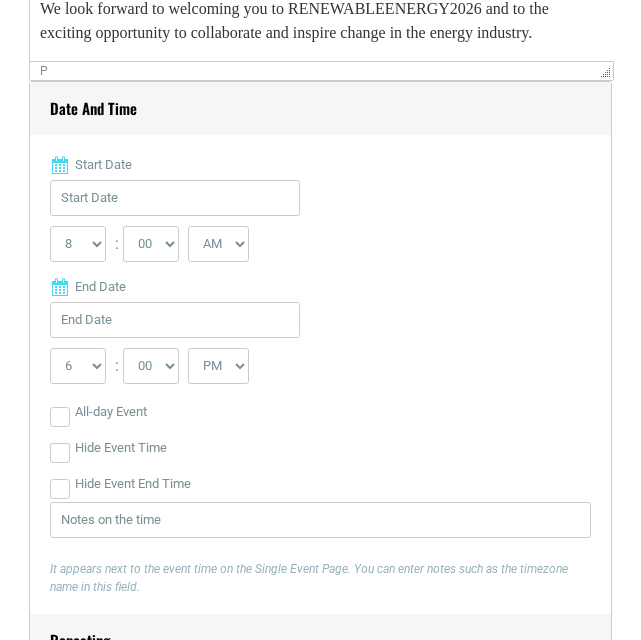 scroll, scrollTop: 800, scrollLeft: 0, axis: vertical 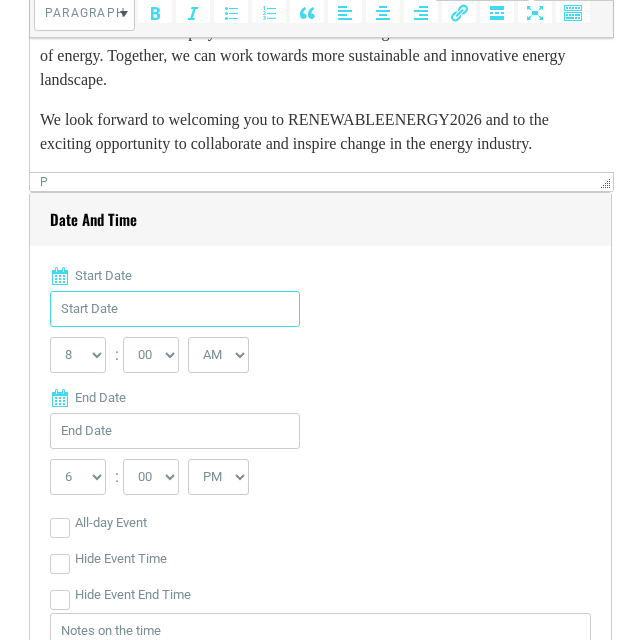 click on "Start Date" at bounding box center [175, 309] 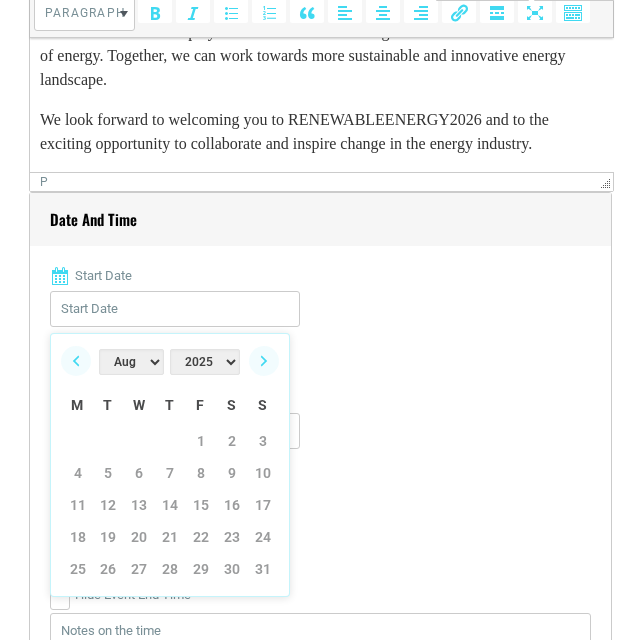 click on "Jan Feb Mar Apr May Jun Jul Aug Sep Oct Nov Dec" at bounding box center (131, 362) 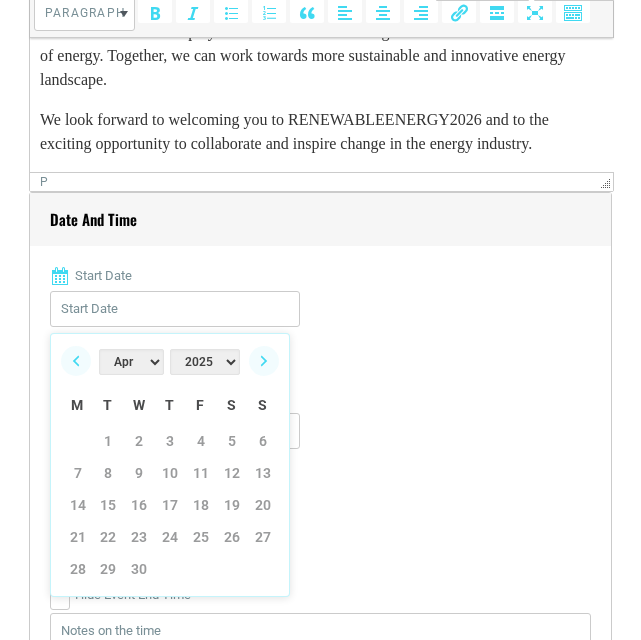 click on "2022 2023 2024 2025 2026 2027 2028 2029 2030" at bounding box center (205, 362) 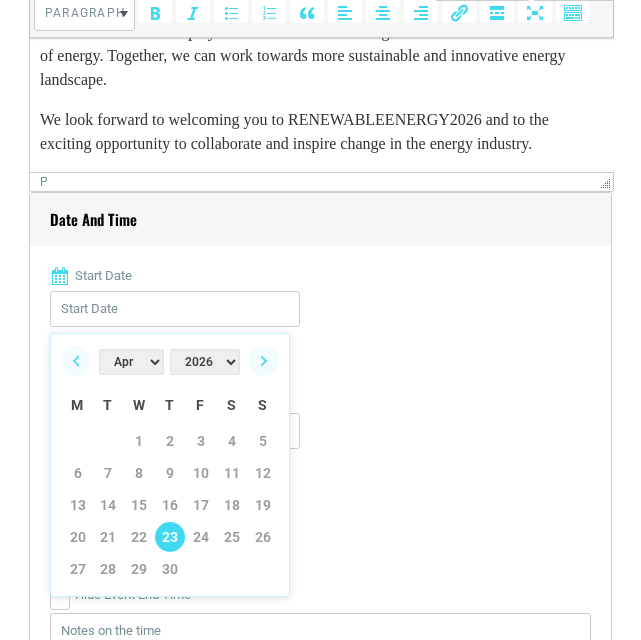 click on "23" at bounding box center [170, 537] 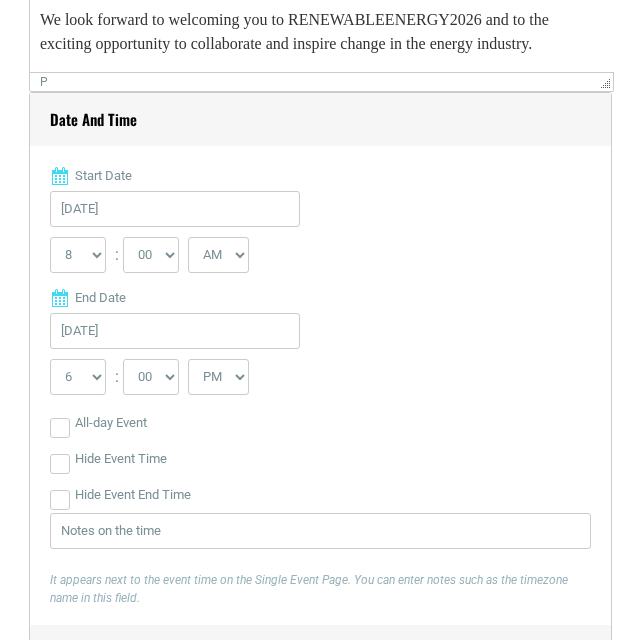 scroll, scrollTop: 1000, scrollLeft: 0, axis: vertical 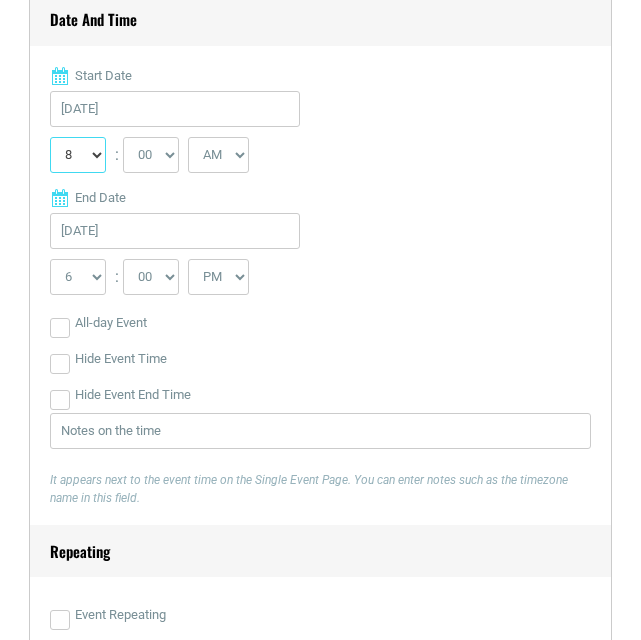 click on "0
1
2
3
4
5
6
7
8
9
10
11
12" at bounding box center (78, 155) 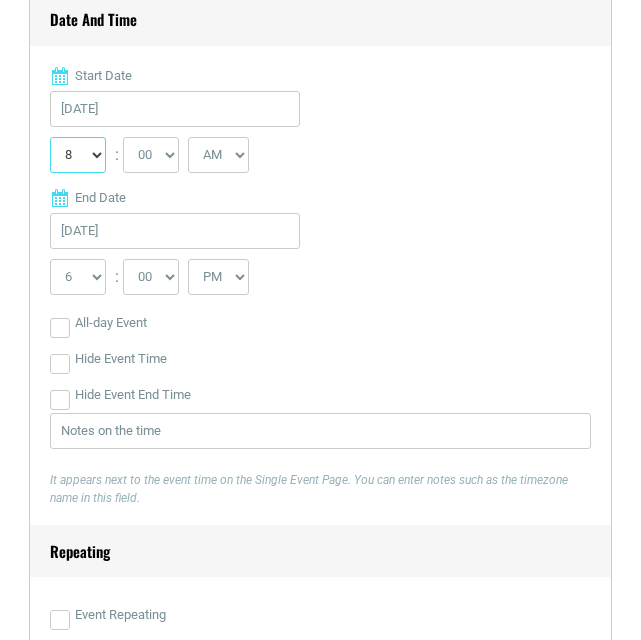 select on "9" 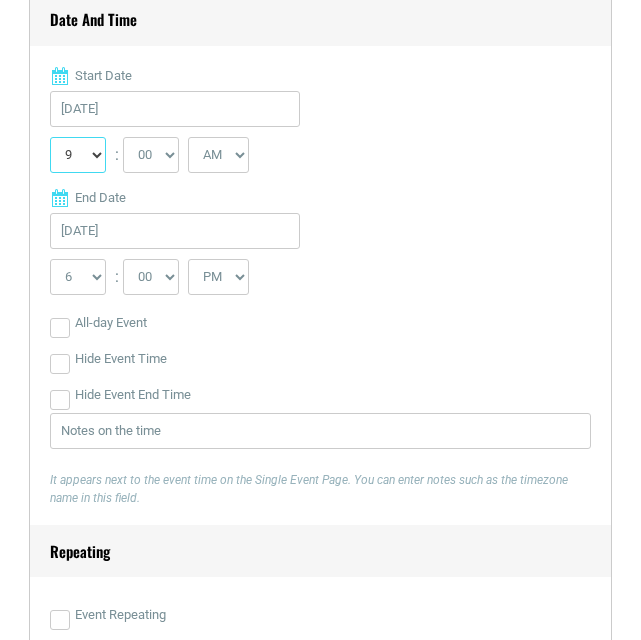 click on "0
1
2
3
4
5
6
7
8
9
10
11
12" at bounding box center (78, 155) 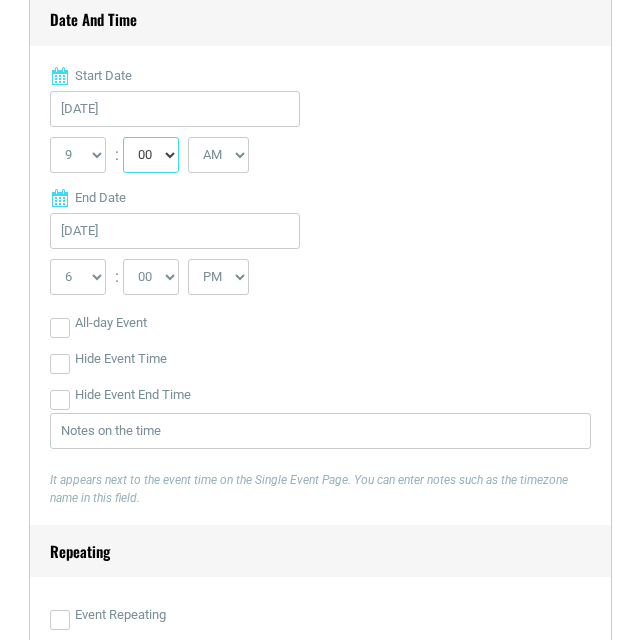 drag, startPoint x: 153, startPoint y: 138, endPoint x: 153, endPoint y: 155, distance: 17 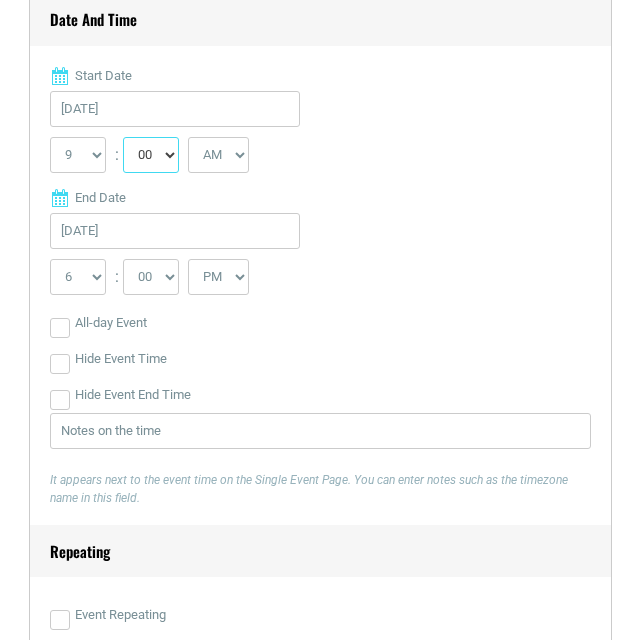 click on "00
05
10
15
20
25
30
35
40
45
50
55" at bounding box center (151, 155) 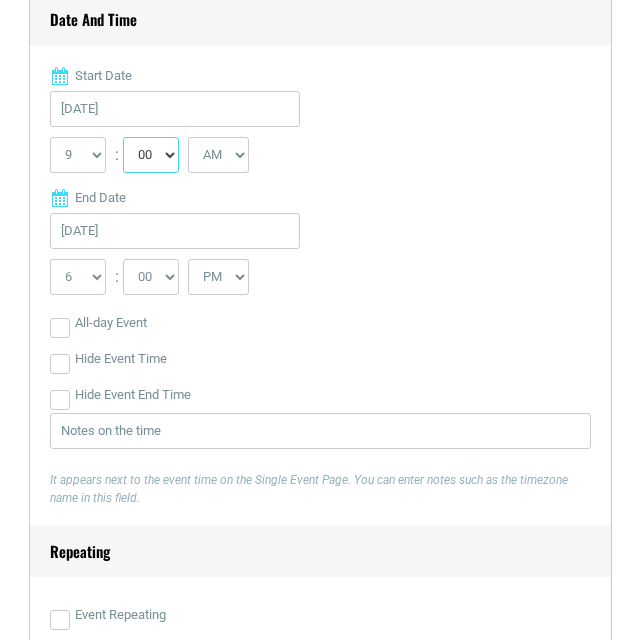 select on "30" 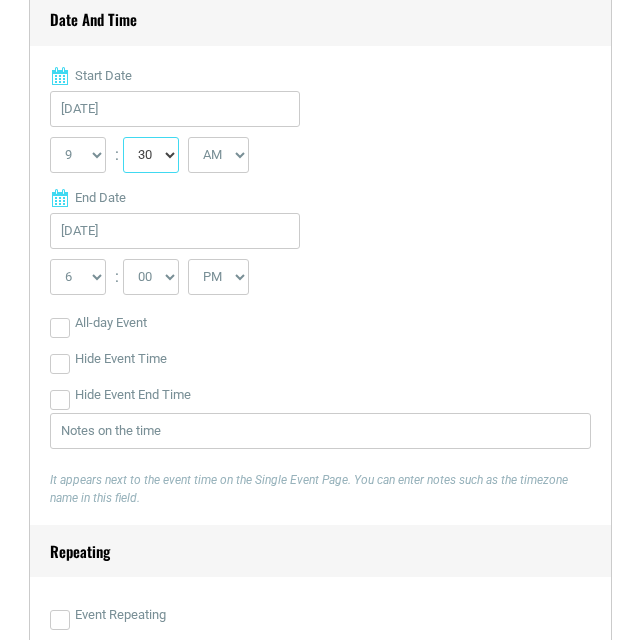click on "00
05
10
15
20
25
30
35
40
45
50
55" at bounding box center [151, 155] 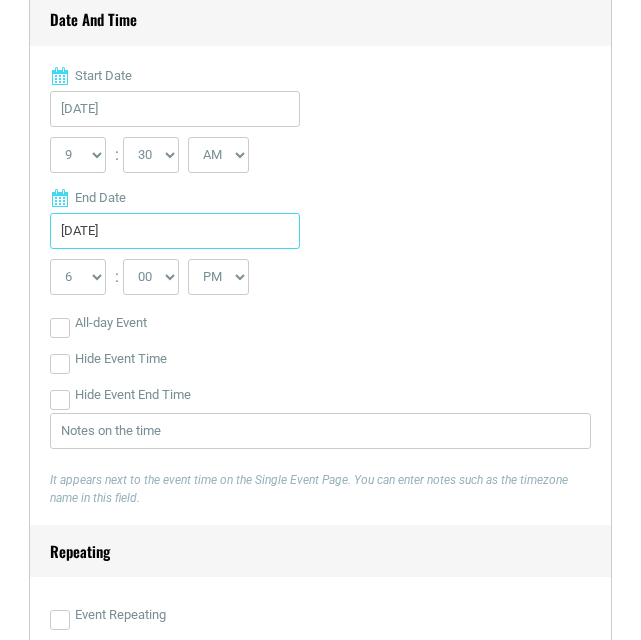 click on "[DATE]" at bounding box center (175, 231) 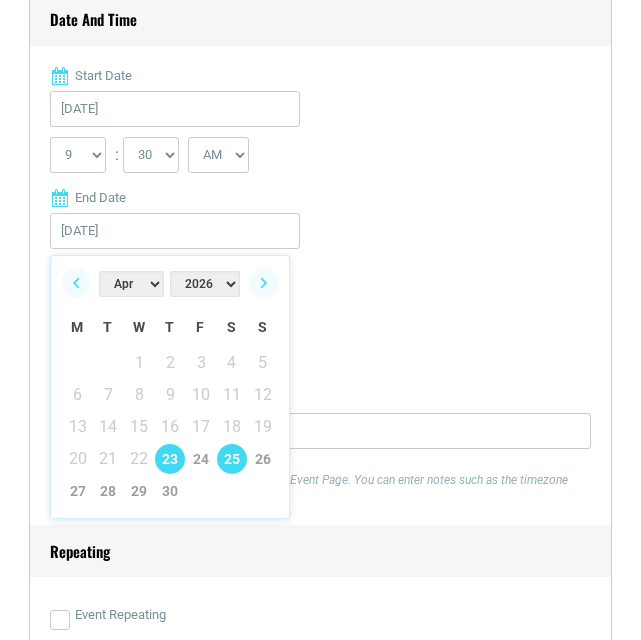 click on "25" at bounding box center [232, 459] 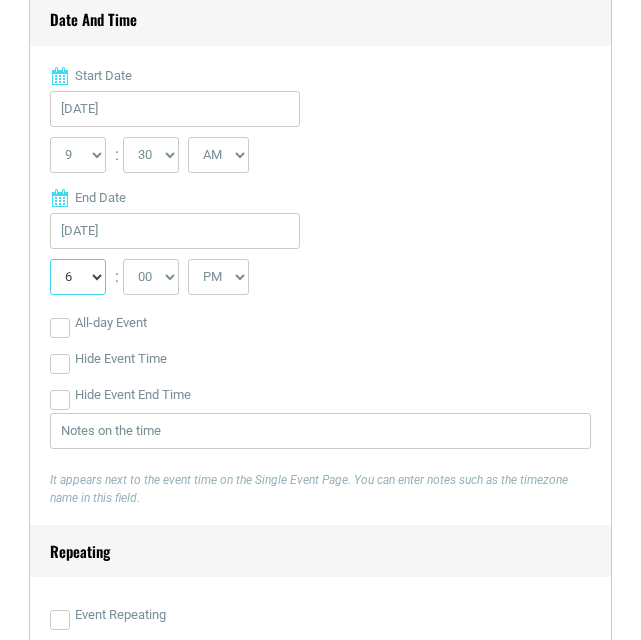 drag, startPoint x: 77, startPoint y: 275, endPoint x: 133, endPoint y: 275, distance: 56 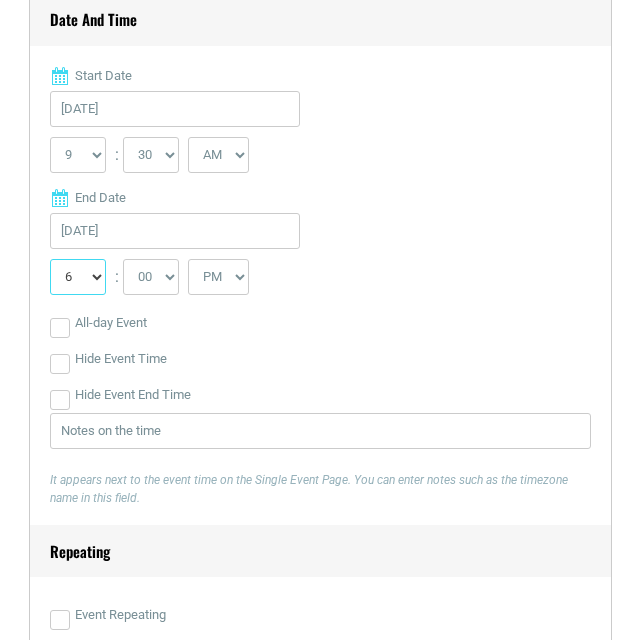 click on "1
2
3
4
5
6
7
8
9
10
11
12" at bounding box center (78, 277) 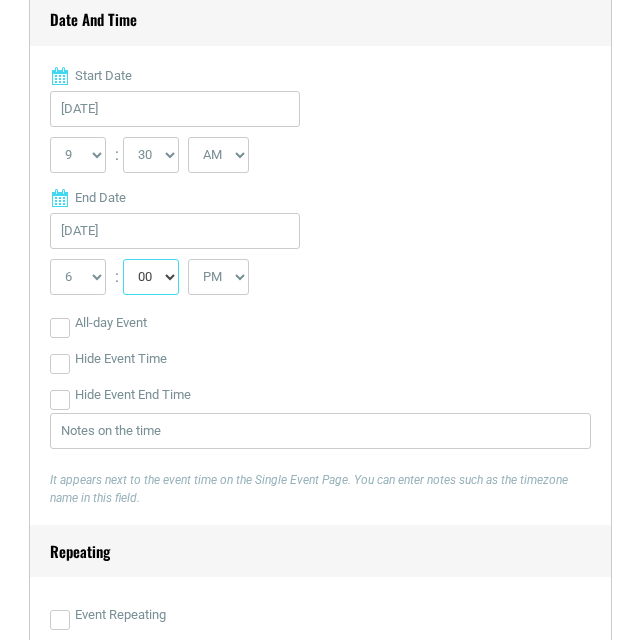 click on "00
05
10
15
20
25
30
35
40
45
50
55" at bounding box center (151, 277) 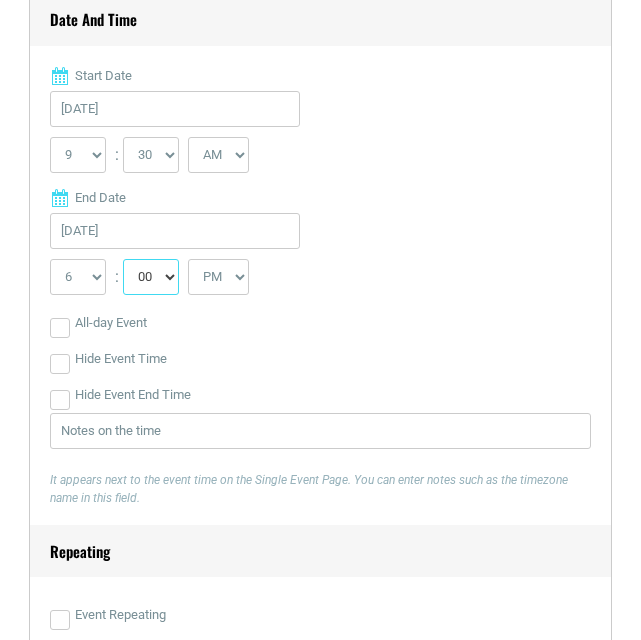select on "30" 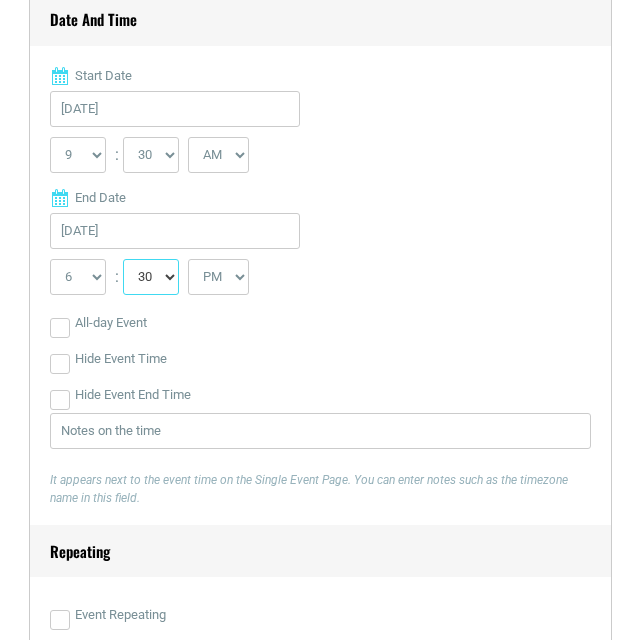 click on "00
05
10
15
20
25
30
35
40
45
50
55" at bounding box center (151, 277) 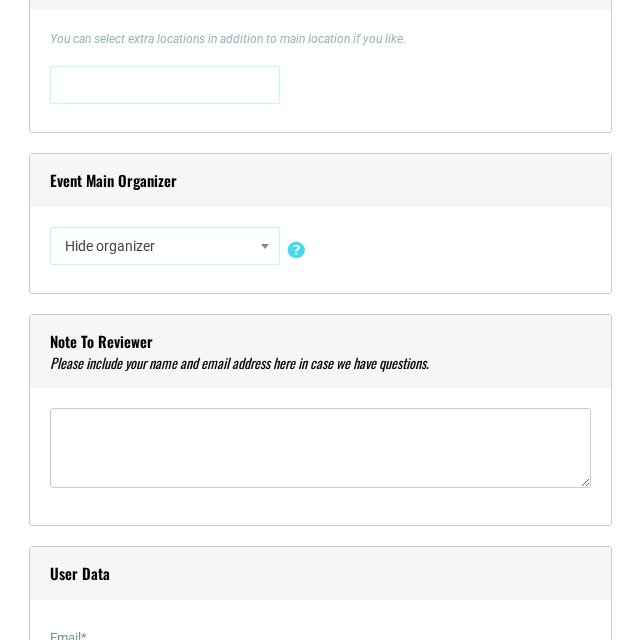 scroll, scrollTop: 1900, scrollLeft: 0, axis: vertical 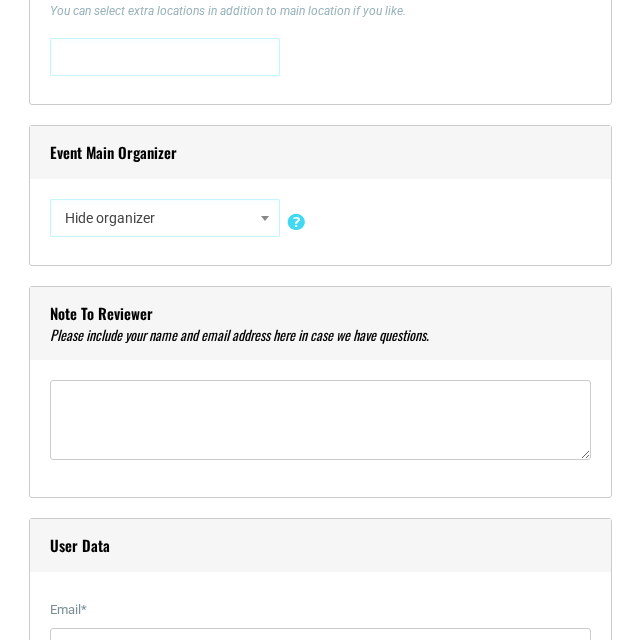 click at bounding box center [104, 54] 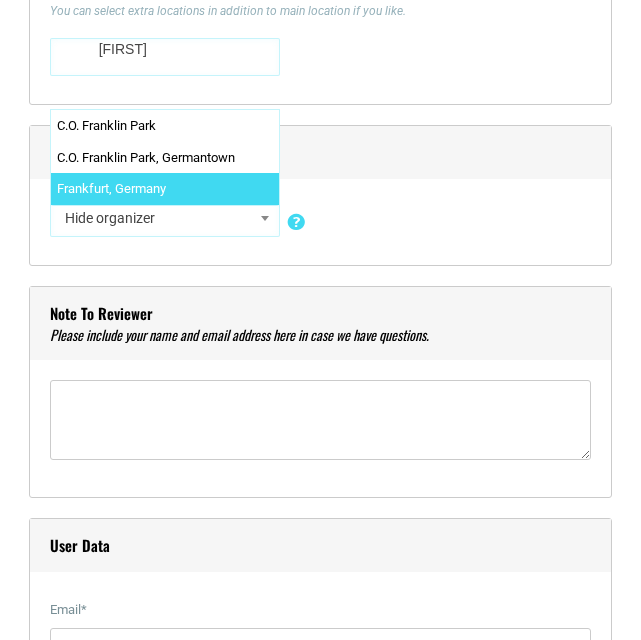 type on "[FIRST]" 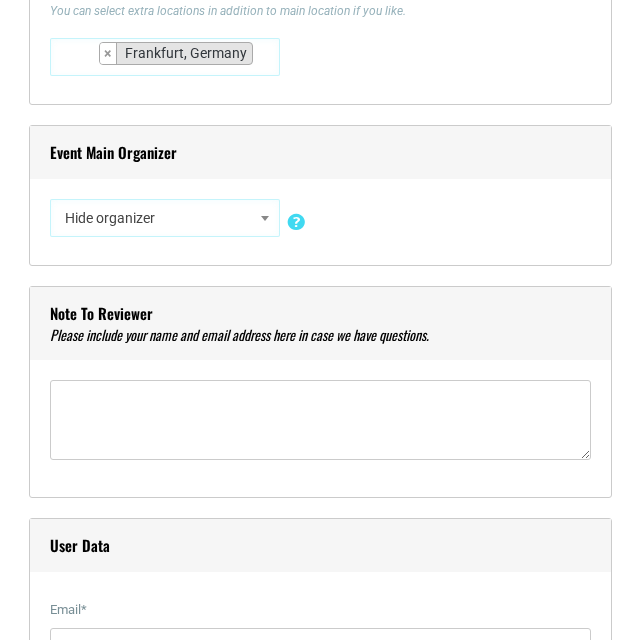 scroll, scrollTop: 15720, scrollLeft: 0, axis: vertical 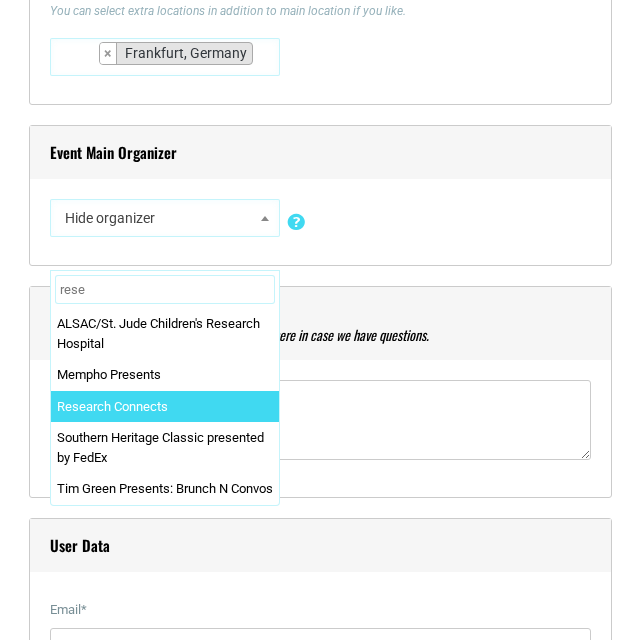 type on "rese" 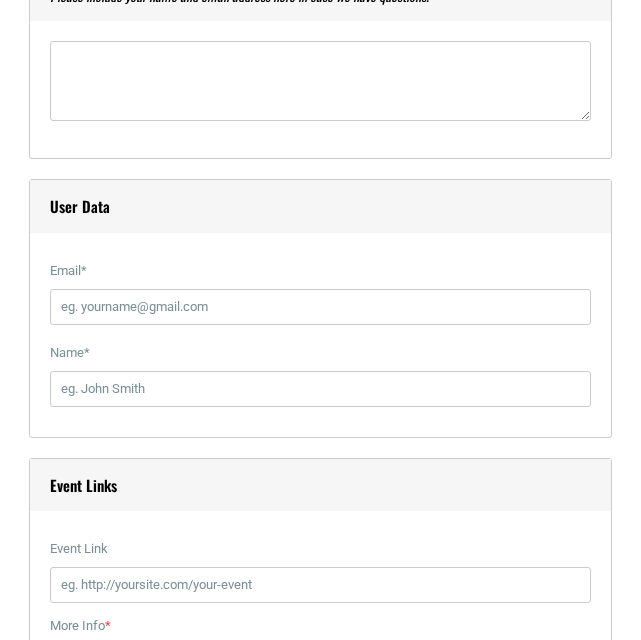 scroll, scrollTop: 2400, scrollLeft: 0, axis: vertical 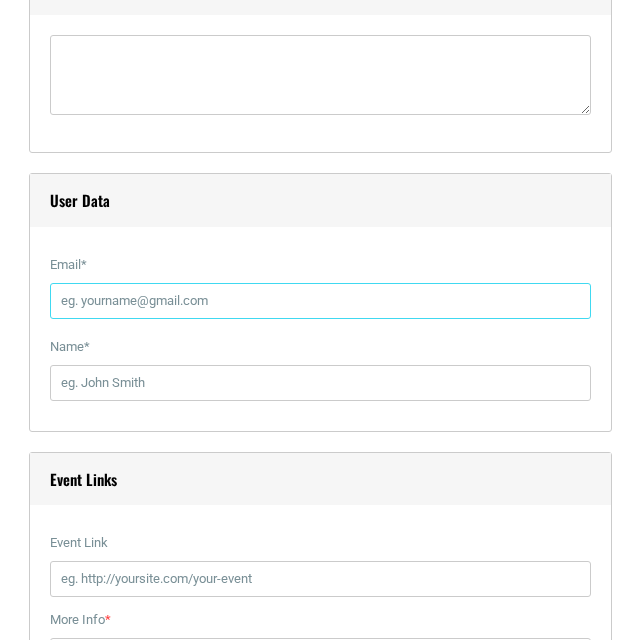 click on "Email *" at bounding box center (321, 301) 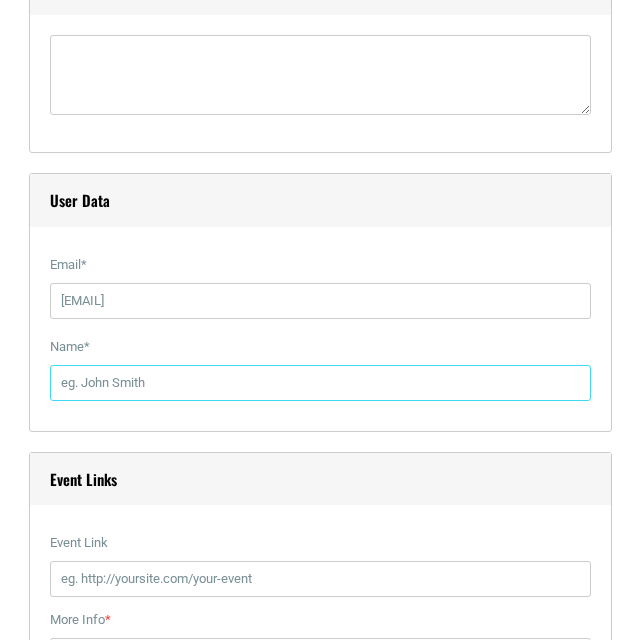 click on "Name *" at bounding box center (321, 383) 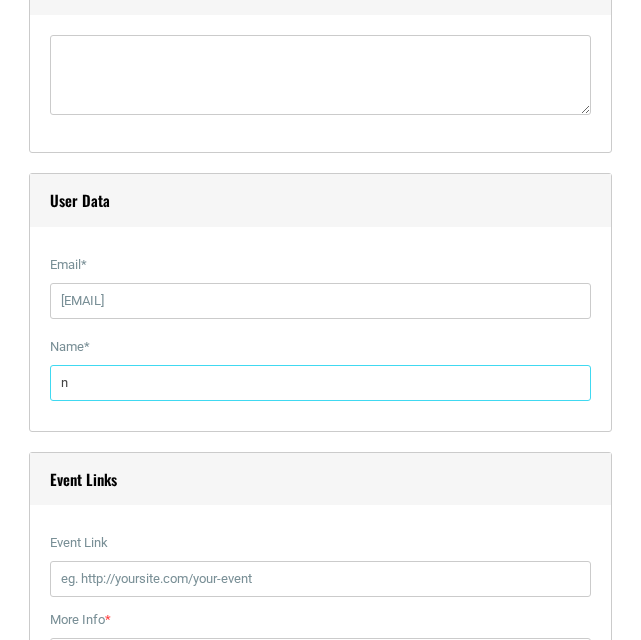type on "[FIRST] [LAST]" 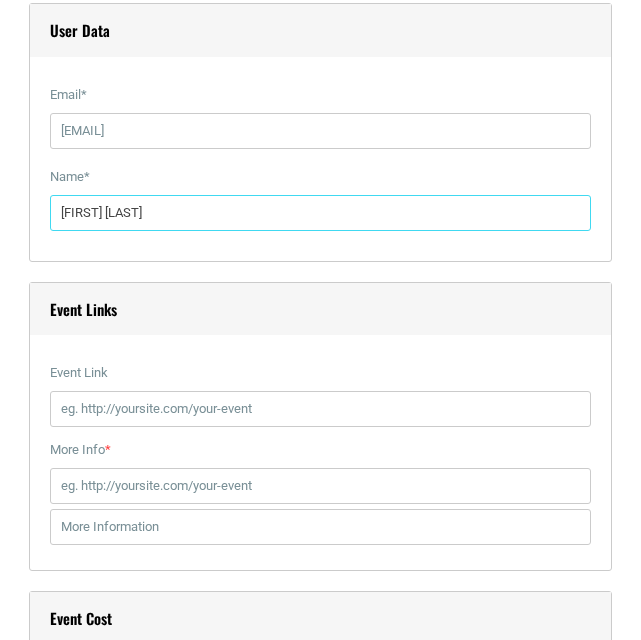 scroll, scrollTop: 2600, scrollLeft: 0, axis: vertical 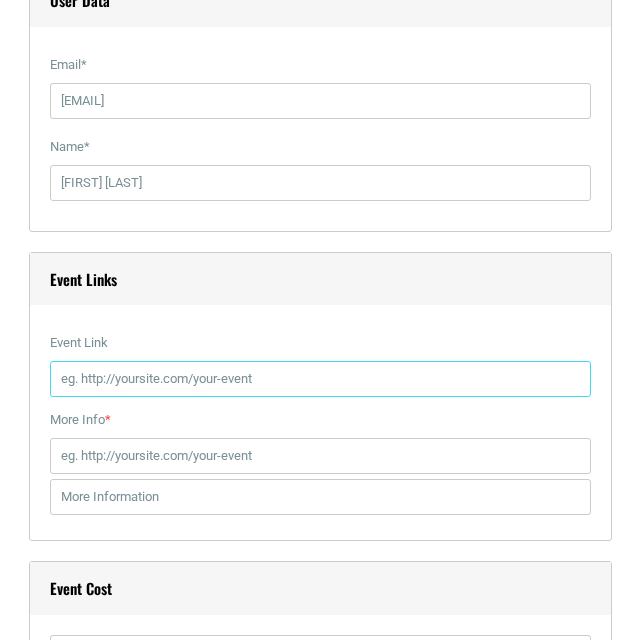 click on "Event Link" at bounding box center [321, 379] 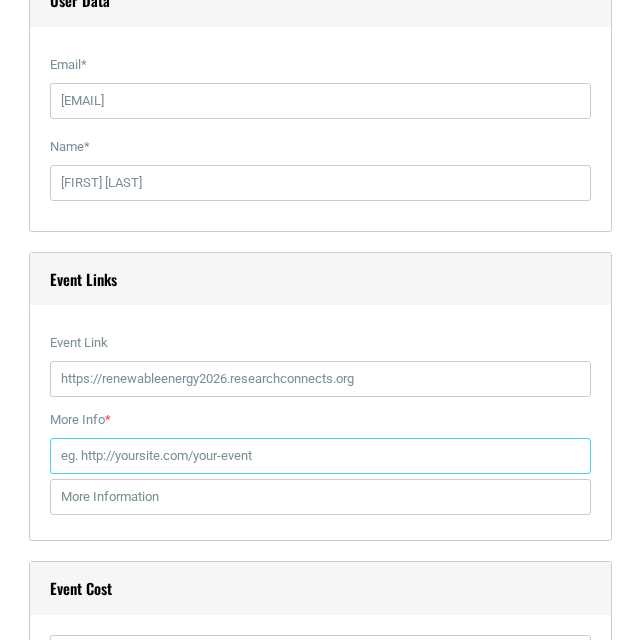 click on "More Info  *" at bounding box center [321, 456] 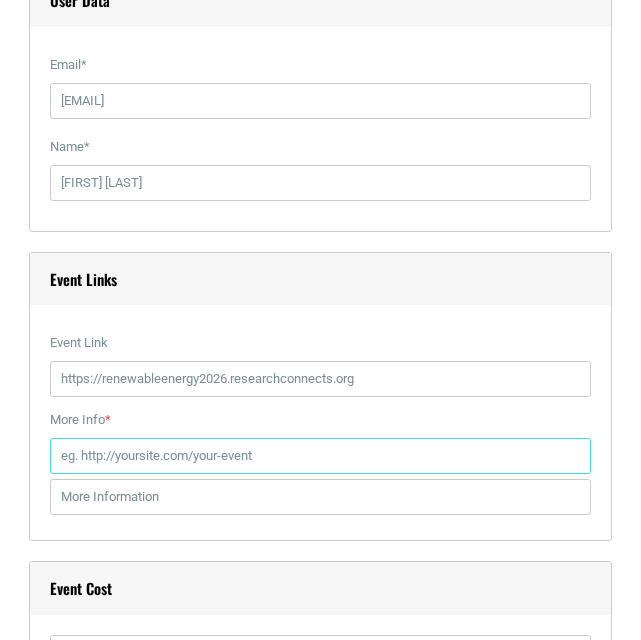 paste on "[URL]" 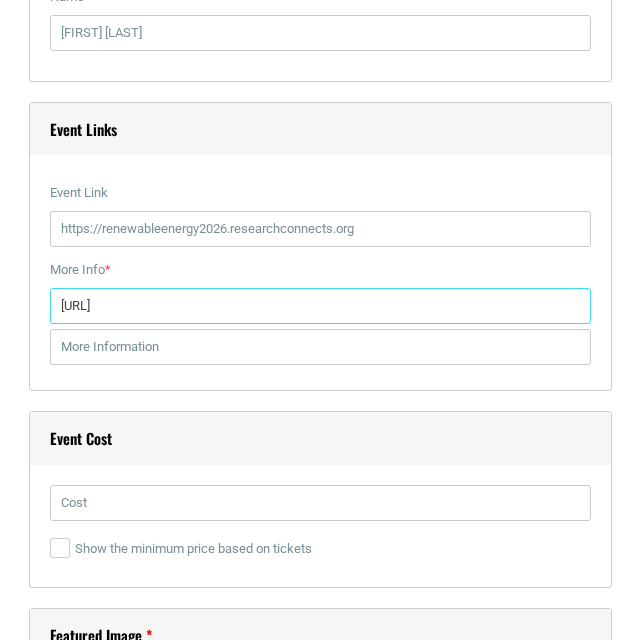 scroll, scrollTop: 2800, scrollLeft: 0, axis: vertical 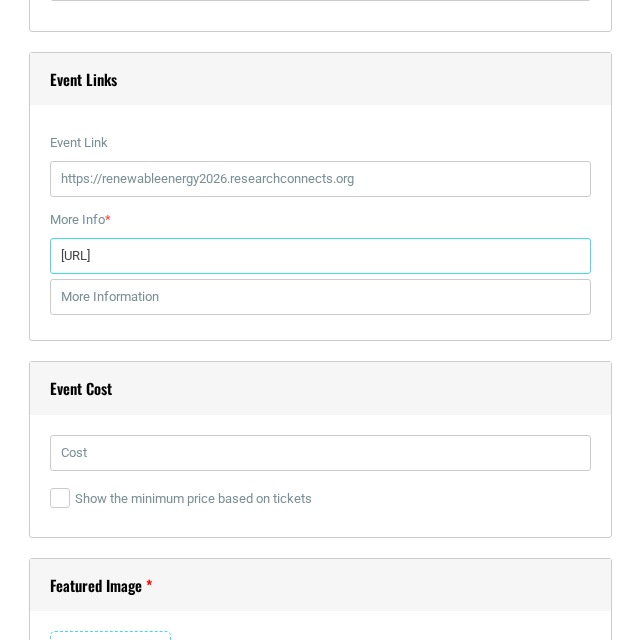 type on "[URL]" 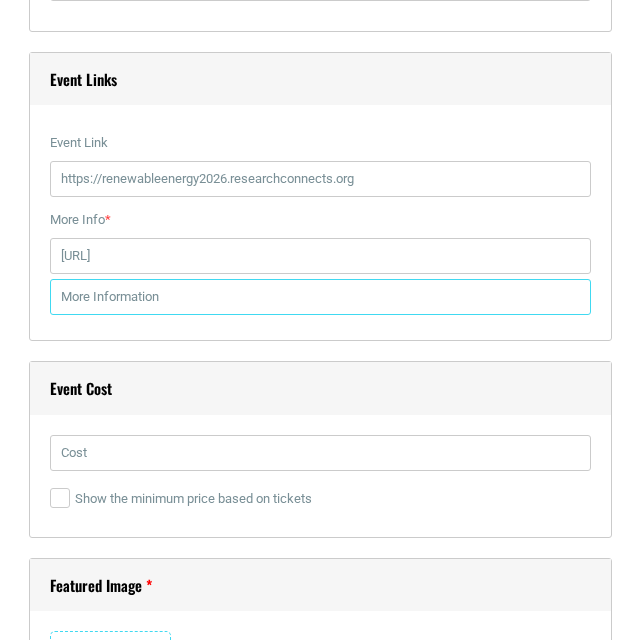 click at bounding box center (321, 297) 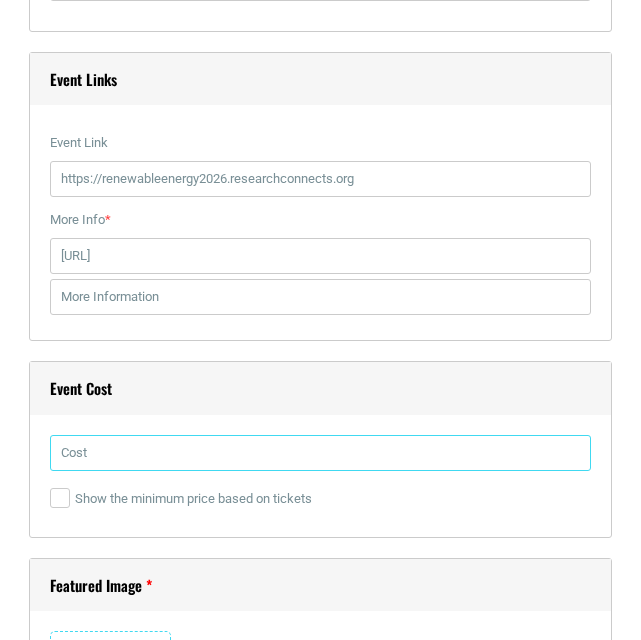 drag, startPoint x: 89, startPoint y: 457, endPoint x: 124, endPoint y: 461, distance: 35.22783 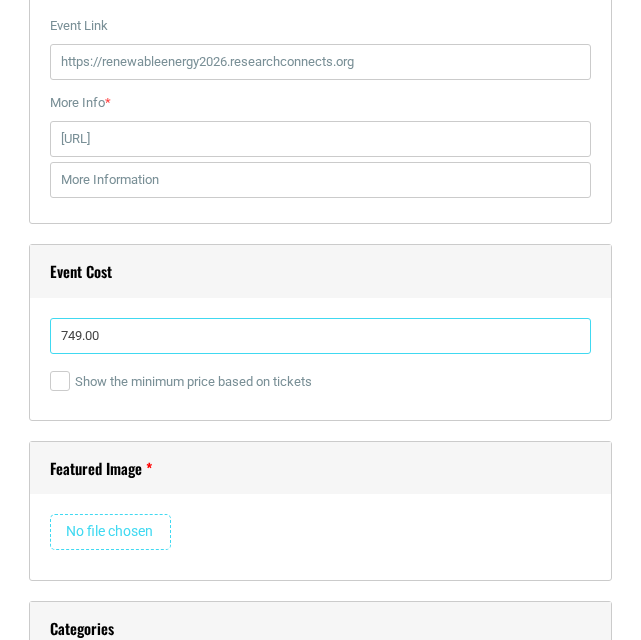 scroll, scrollTop: 3100, scrollLeft: 0, axis: vertical 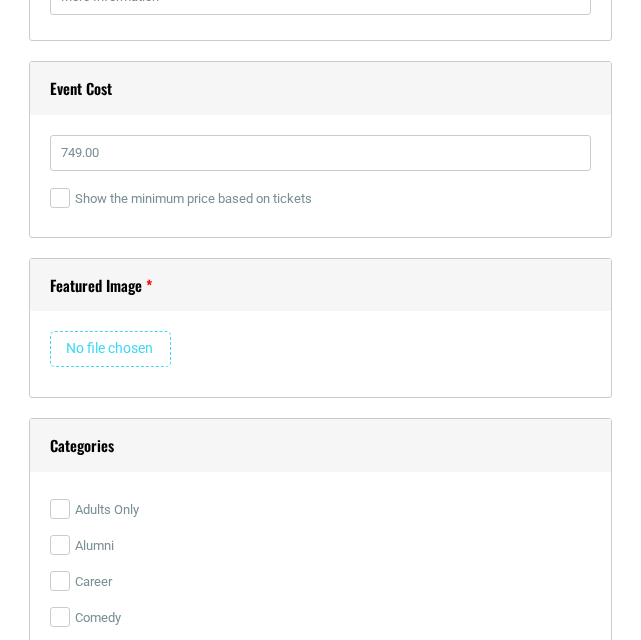 click at bounding box center (110, 349) 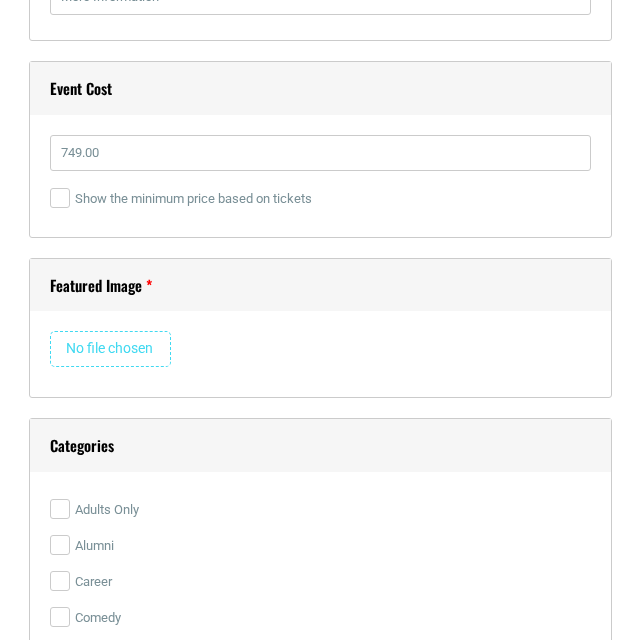 type on "C:\fakepath\RENEWABLEENERGY_Banner.png" 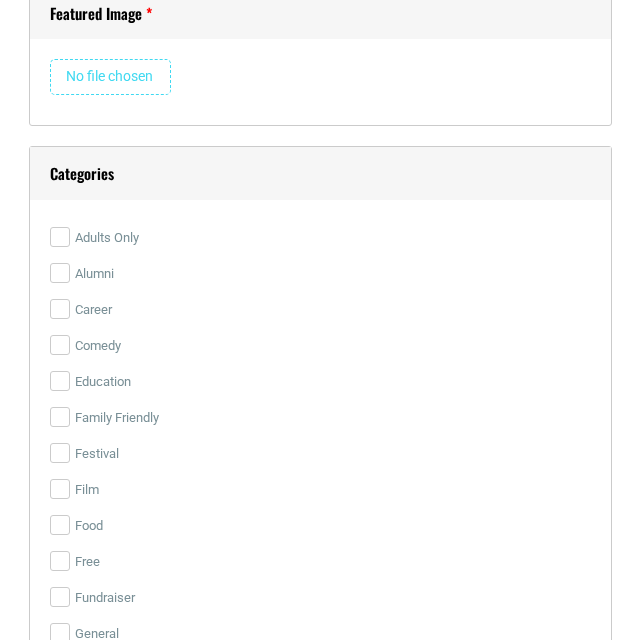 scroll, scrollTop: 3400, scrollLeft: 0, axis: vertical 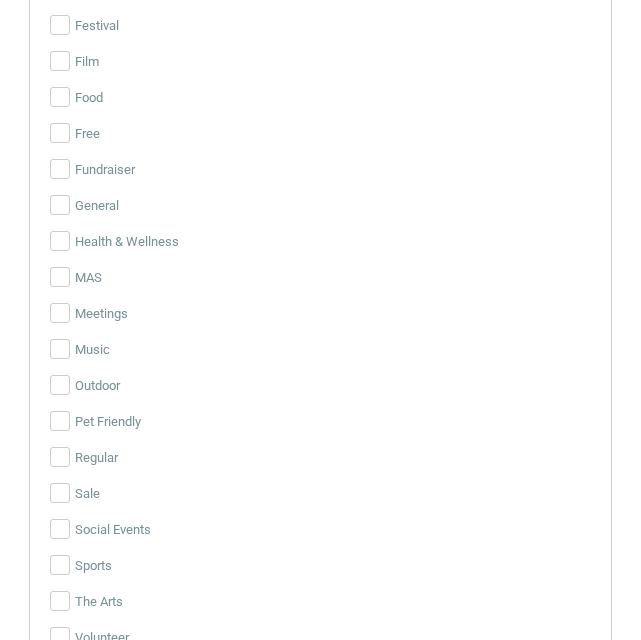 type 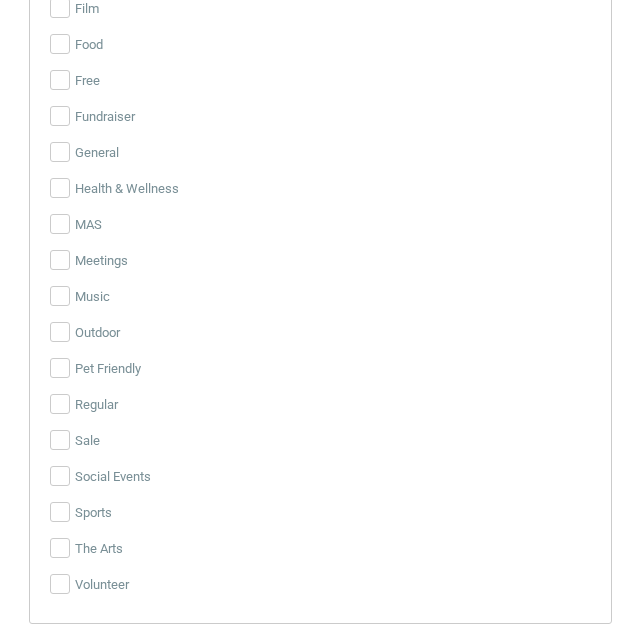 scroll, scrollTop: 4100, scrollLeft: 0, axis: vertical 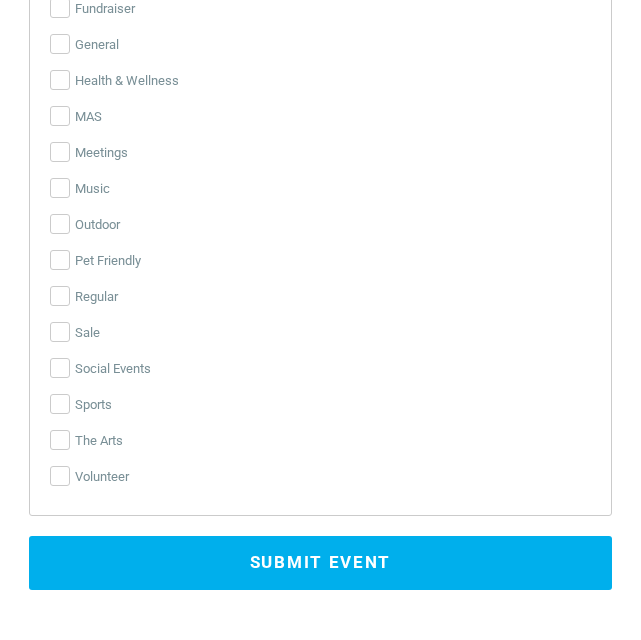 click on "Submit Event" at bounding box center [321, 563] 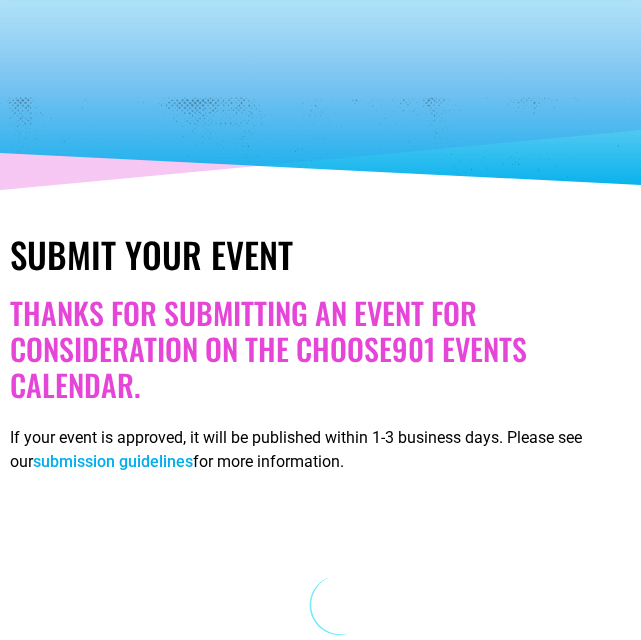 scroll, scrollTop: 0, scrollLeft: 0, axis: both 